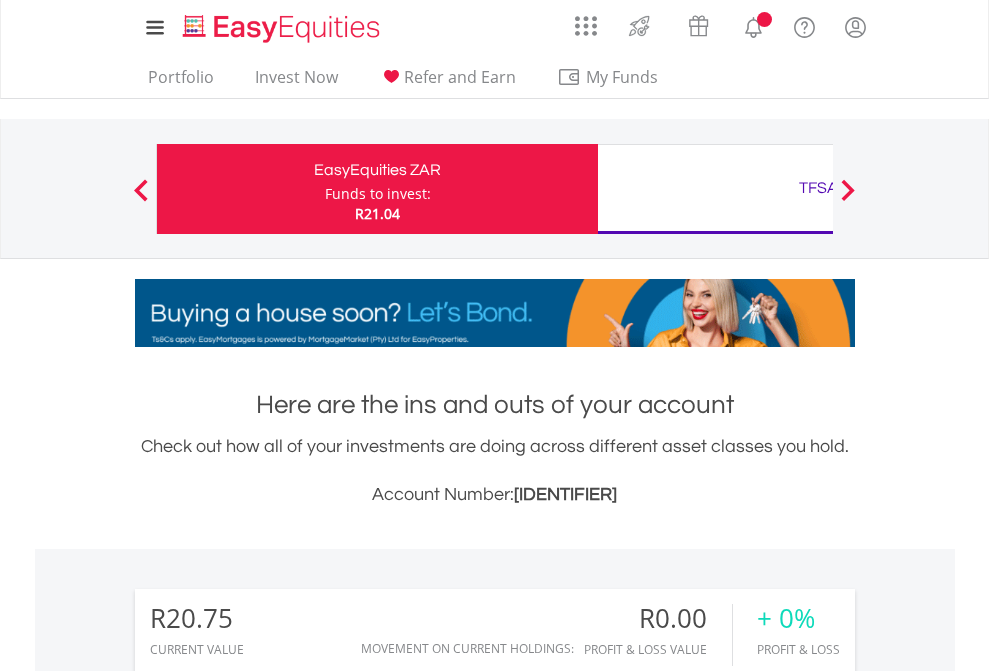 scroll, scrollTop: 0, scrollLeft: 0, axis: both 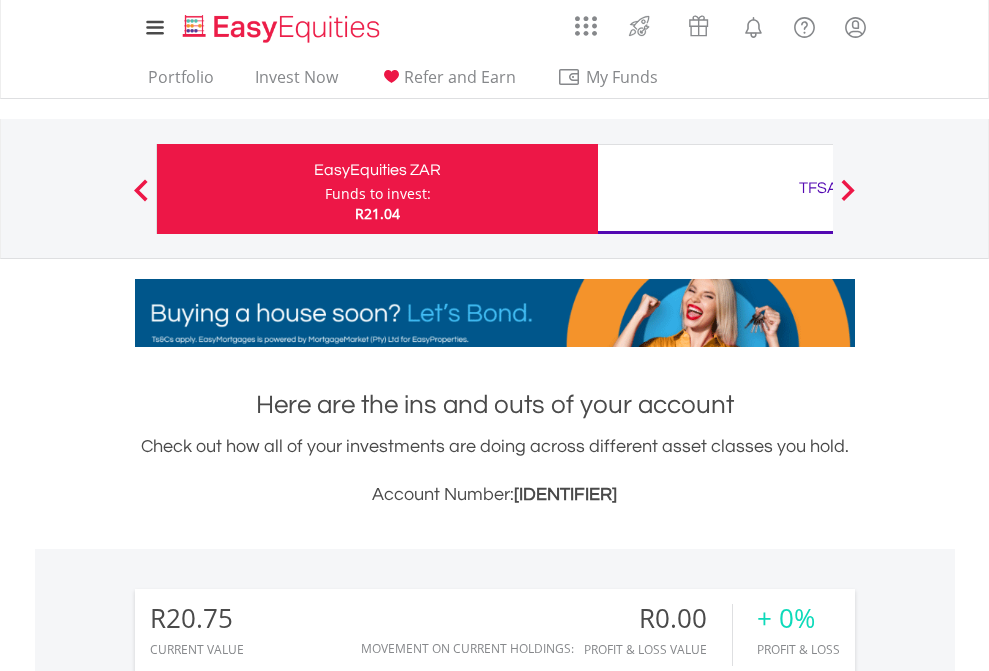 click on "Funds to invest:" at bounding box center [378, 194] 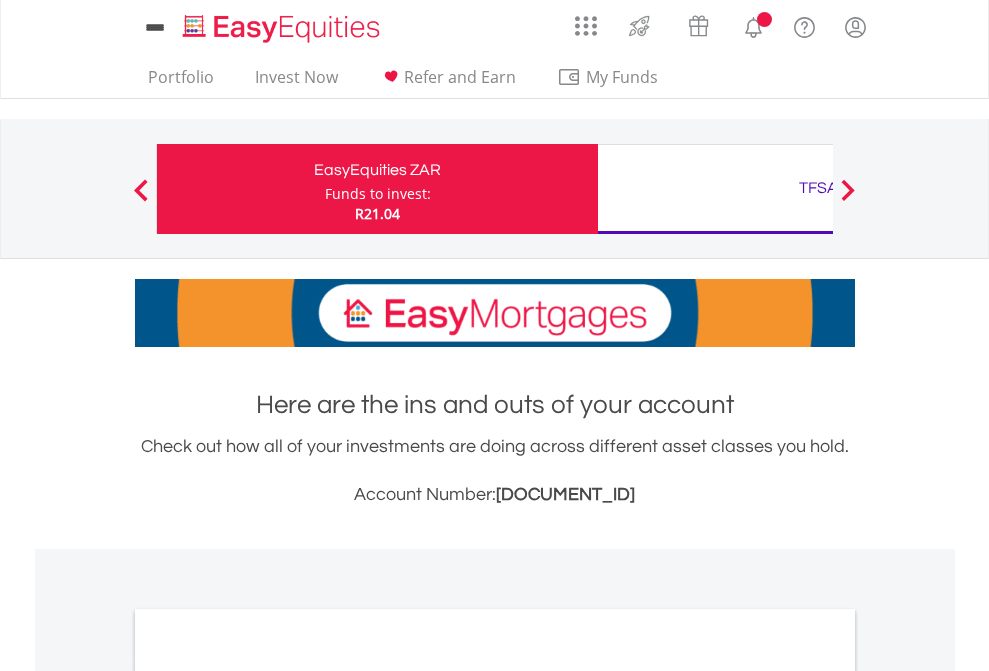 scroll, scrollTop: 0, scrollLeft: 0, axis: both 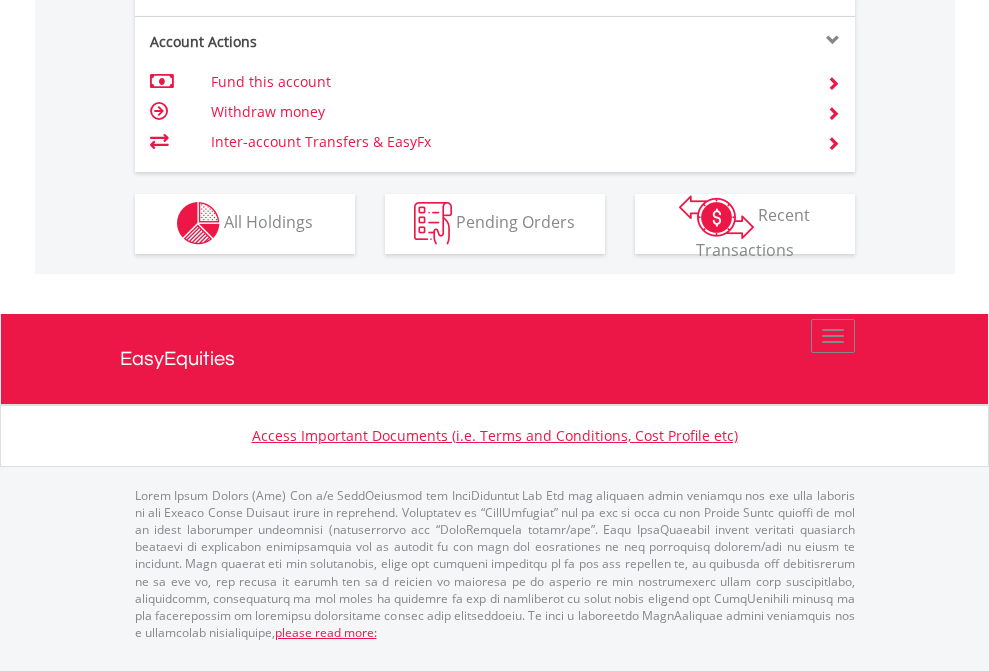 click on "Investment types" at bounding box center [706, -353] 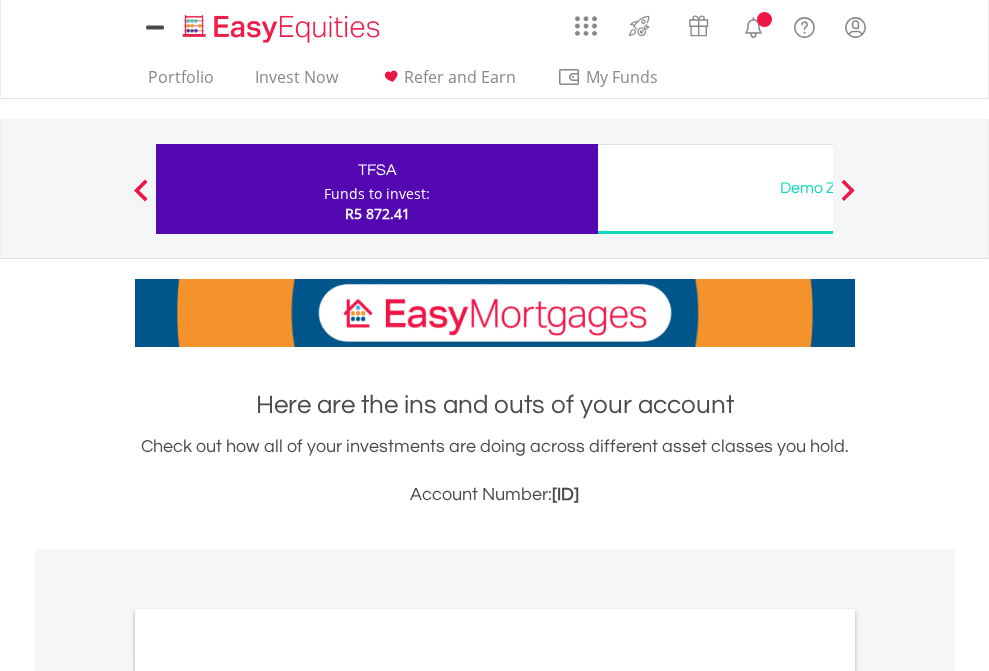 scroll, scrollTop: 0, scrollLeft: 0, axis: both 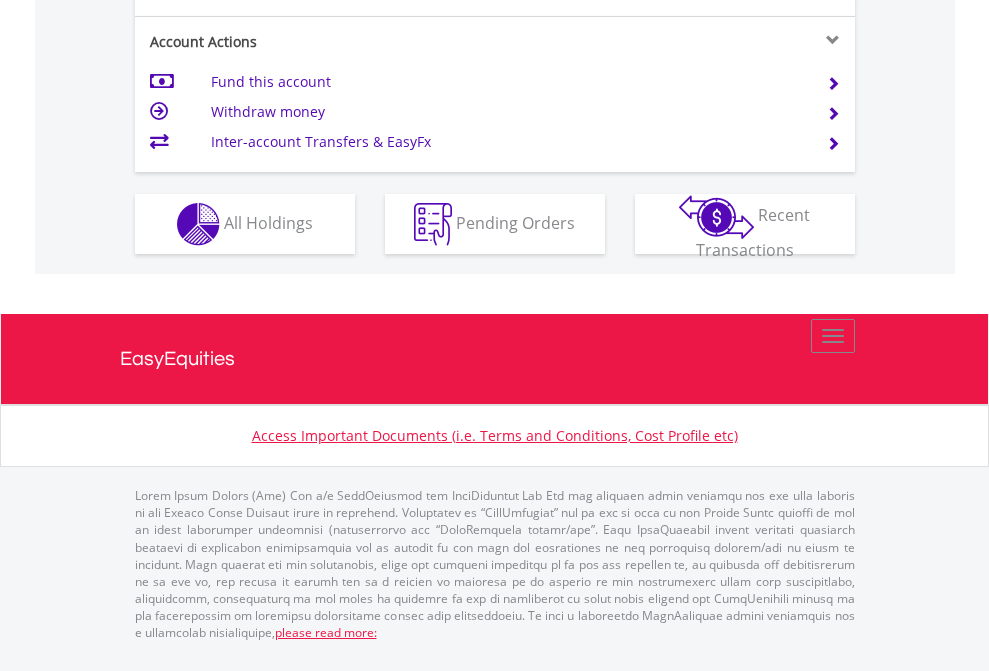 click on "Investment types" at bounding box center [706, -337] 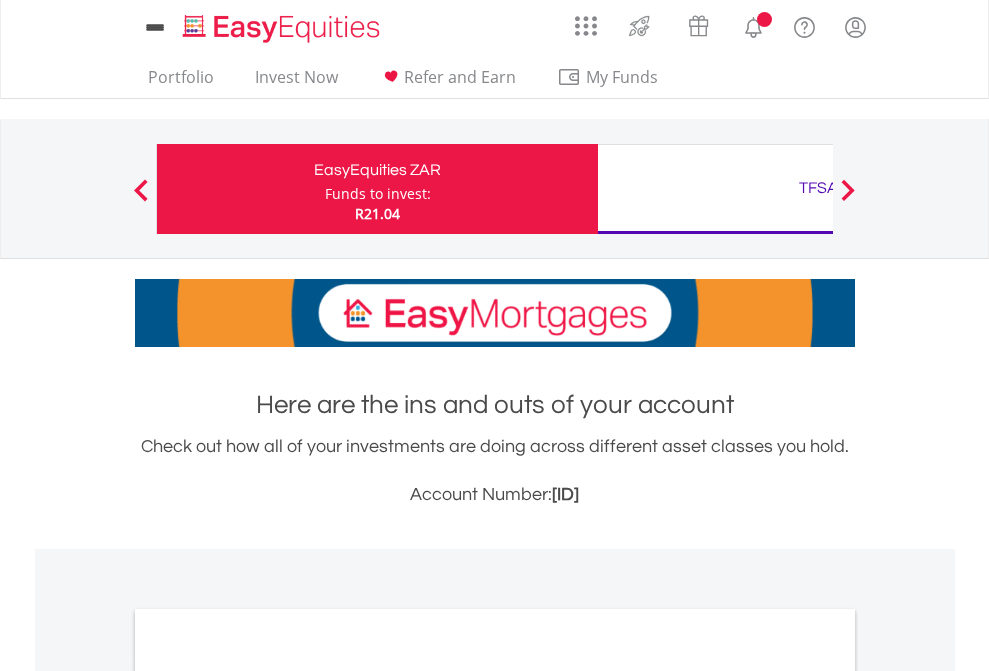 scroll, scrollTop: 0, scrollLeft: 0, axis: both 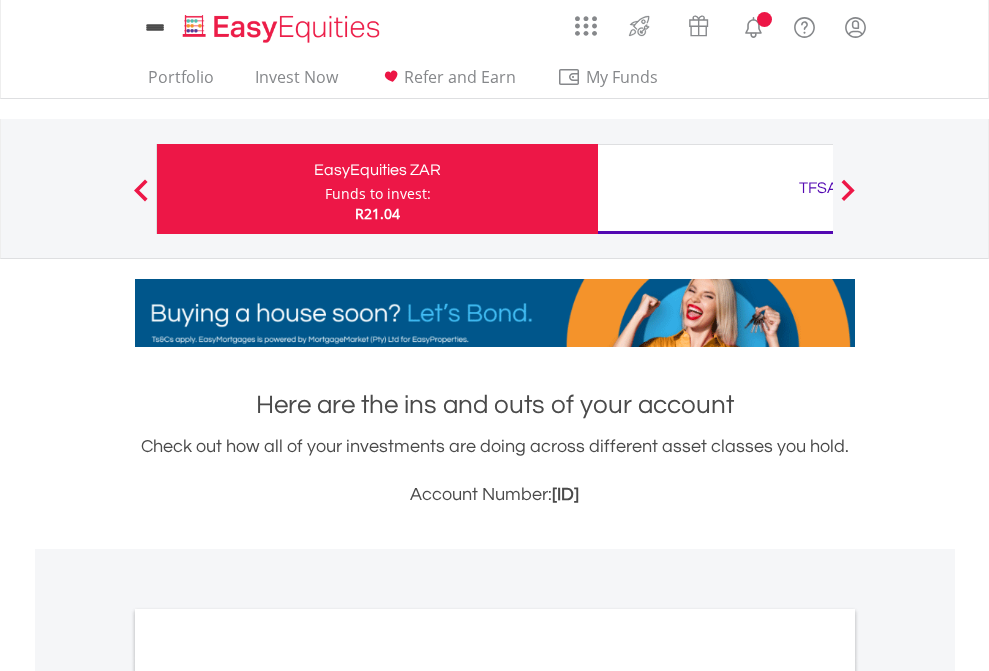 click on "All Holdings" at bounding box center (268, 1096) 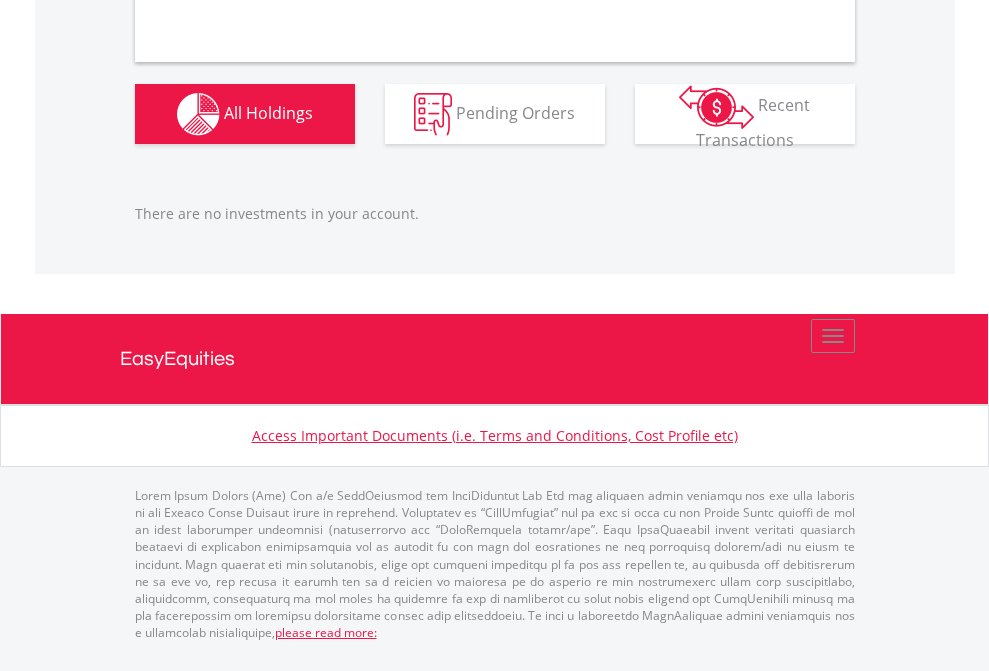 scroll, scrollTop: 1980, scrollLeft: 0, axis: vertical 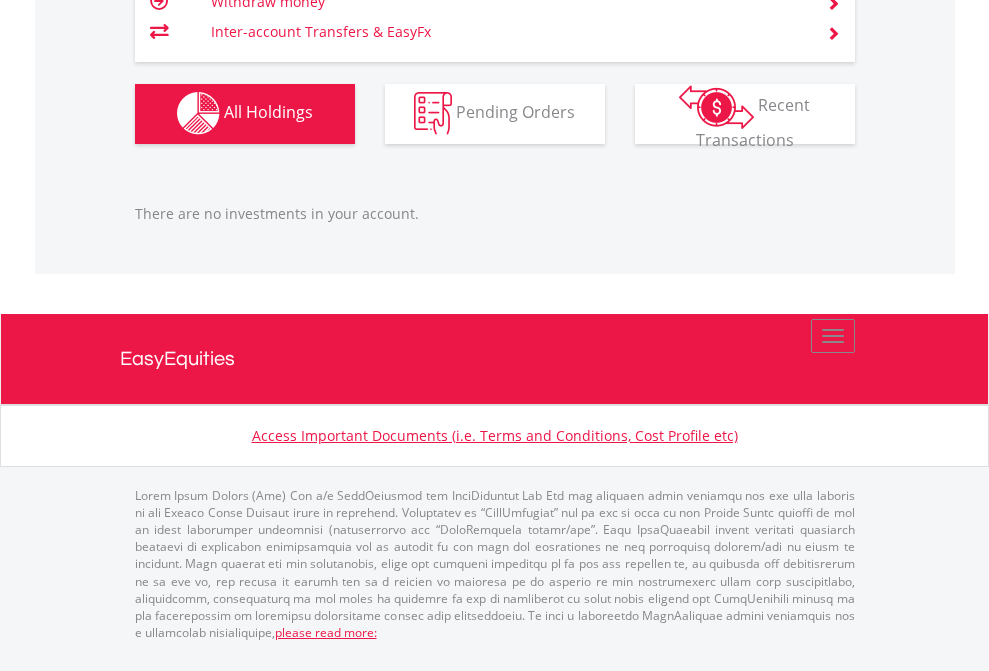 click on "TFSA" at bounding box center (818, -1142) 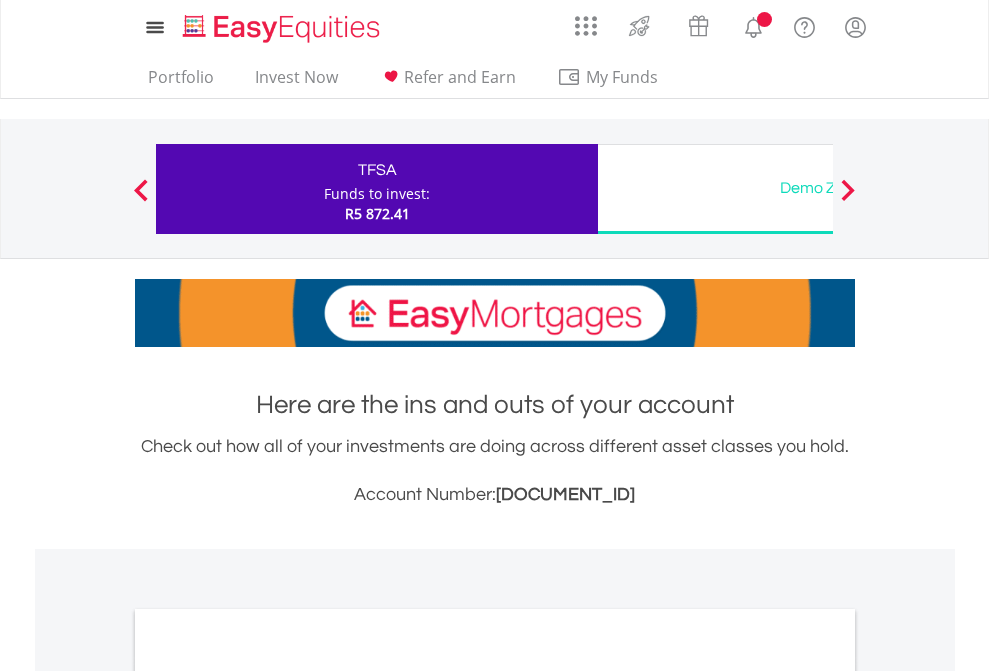 scroll, scrollTop: 1202, scrollLeft: 0, axis: vertical 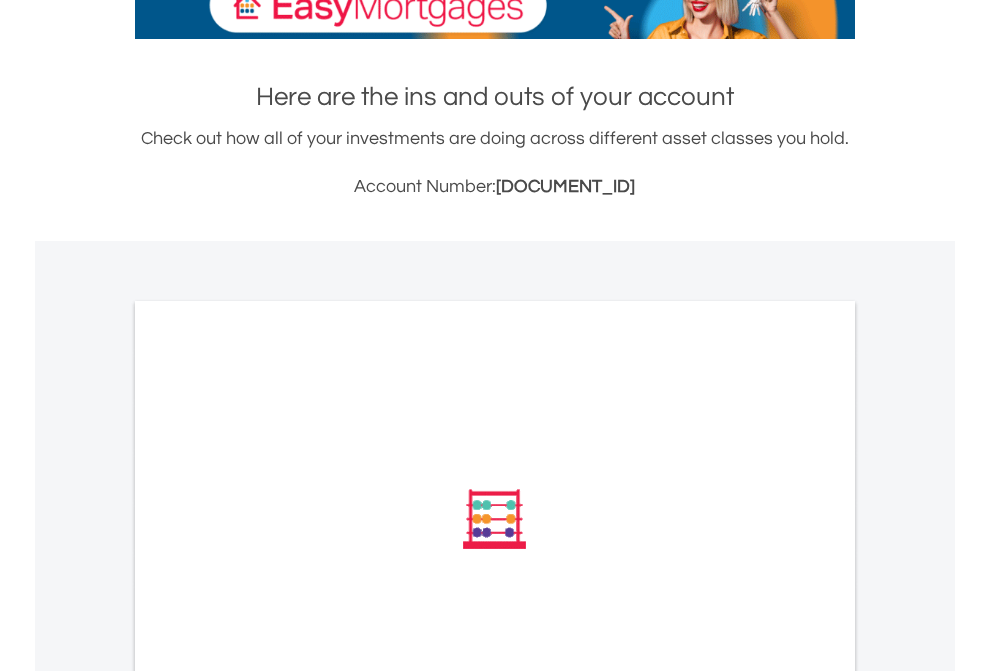 click on "All Holdings" at bounding box center [268, 788] 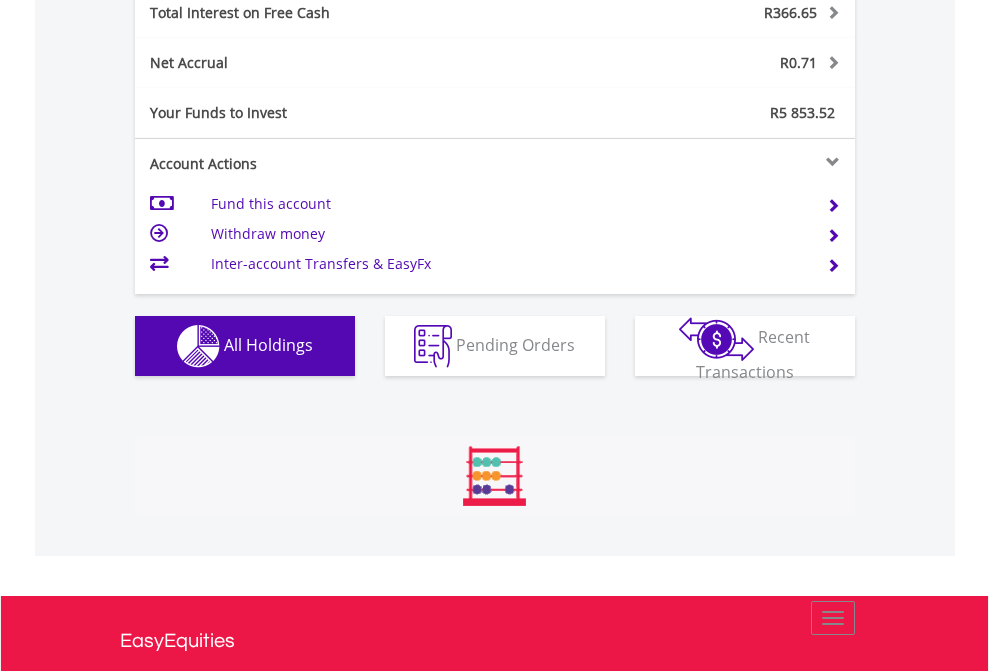 scroll, scrollTop: 999808, scrollLeft: 999687, axis: both 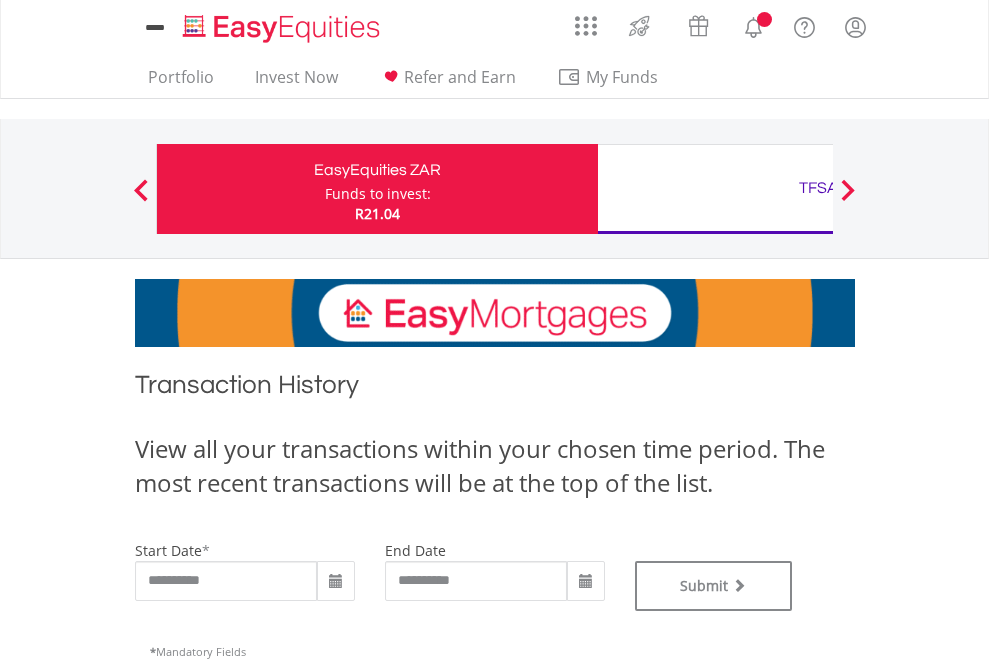 type on "**********" 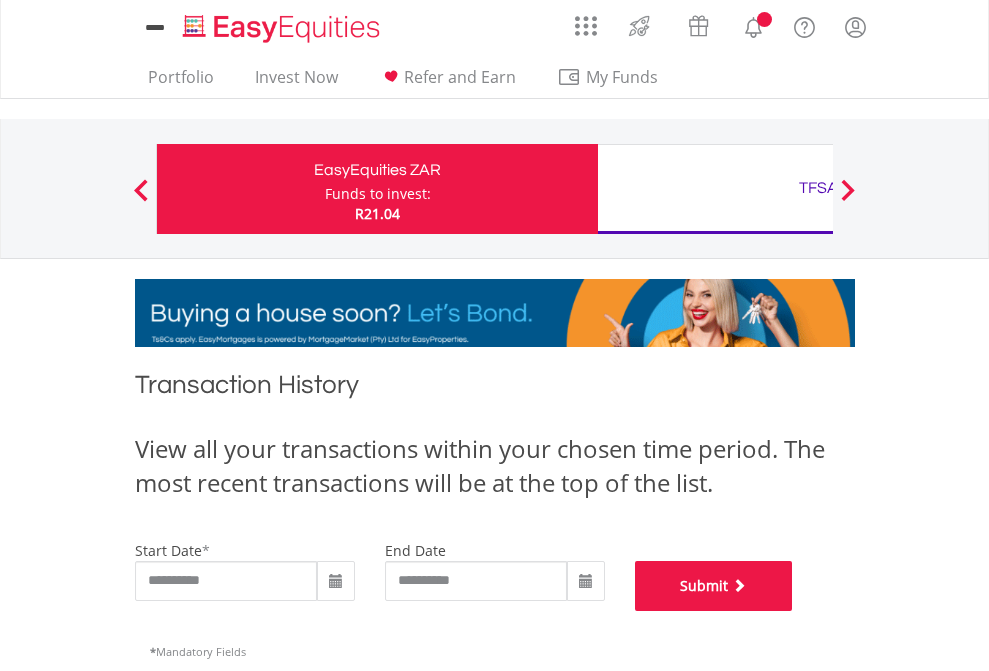 click on "Submit" at bounding box center (714, 586) 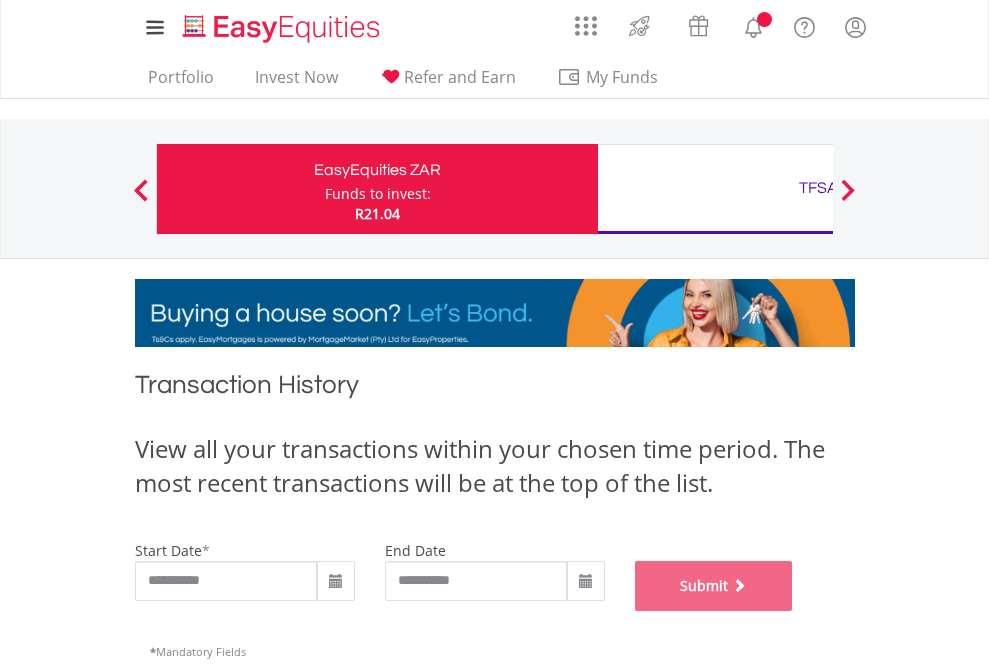 scroll, scrollTop: 811, scrollLeft: 0, axis: vertical 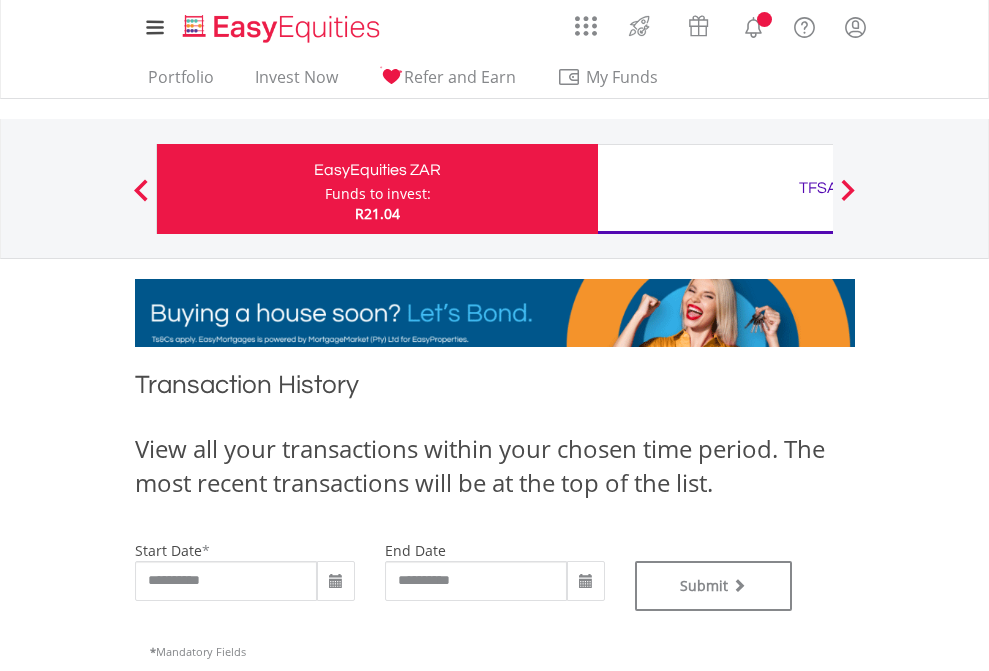 click on "TFSA" at bounding box center (818, 188) 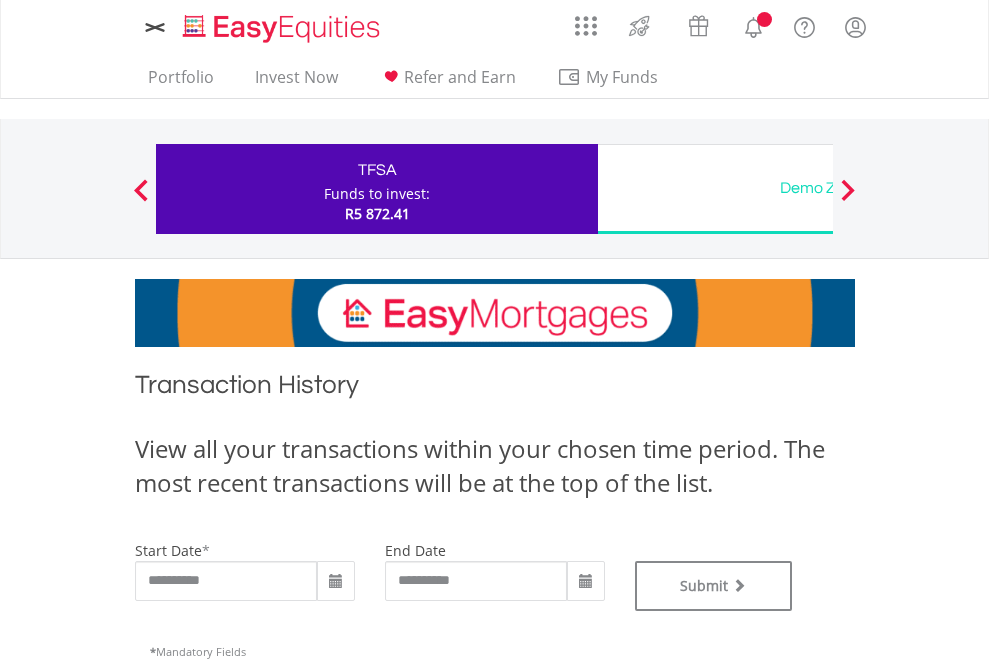 scroll, scrollTop: 0, scrollLeft: 0, axis: both 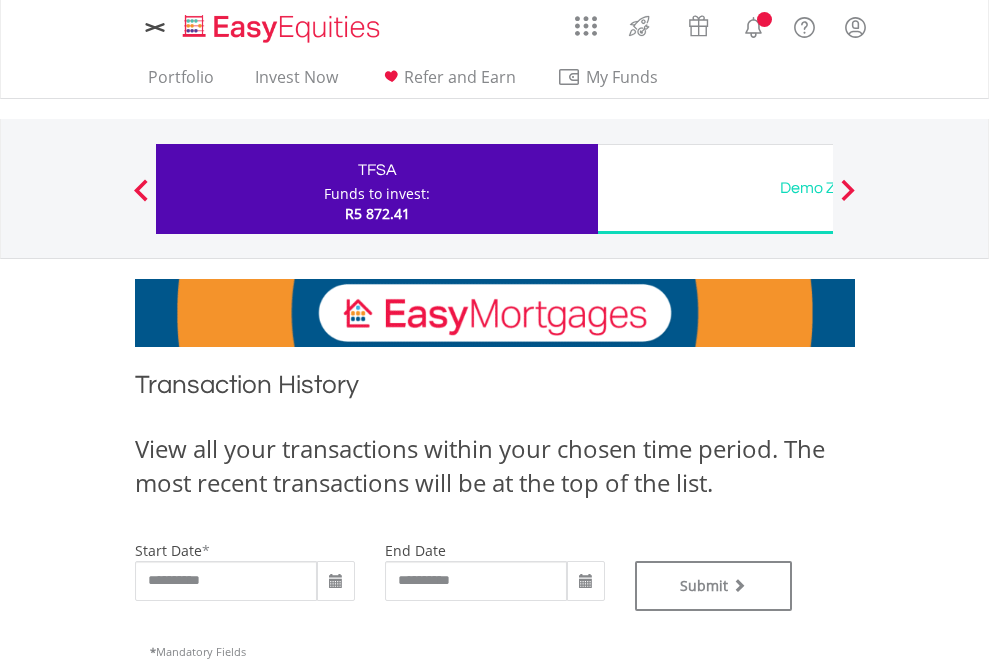 type on "**********" 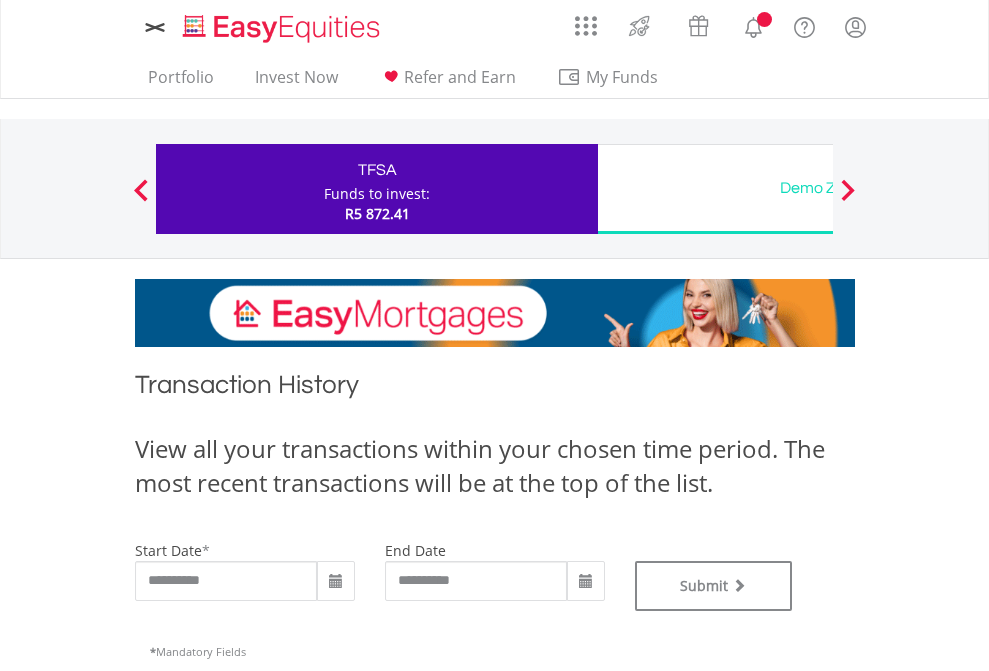 type on "**********" 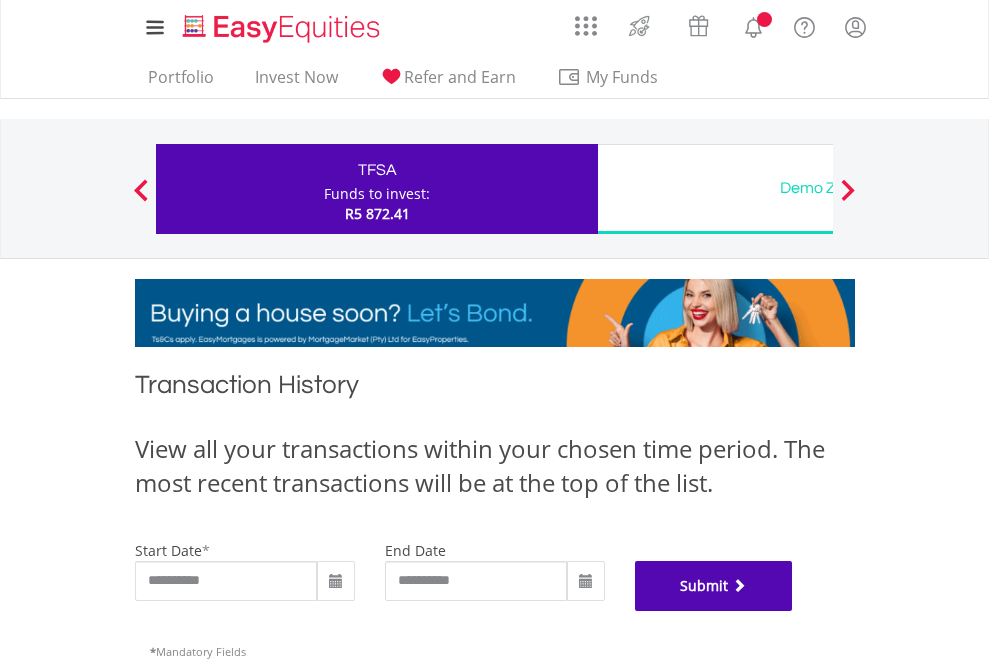 click on "Submit" at bounding box center (714, 586) 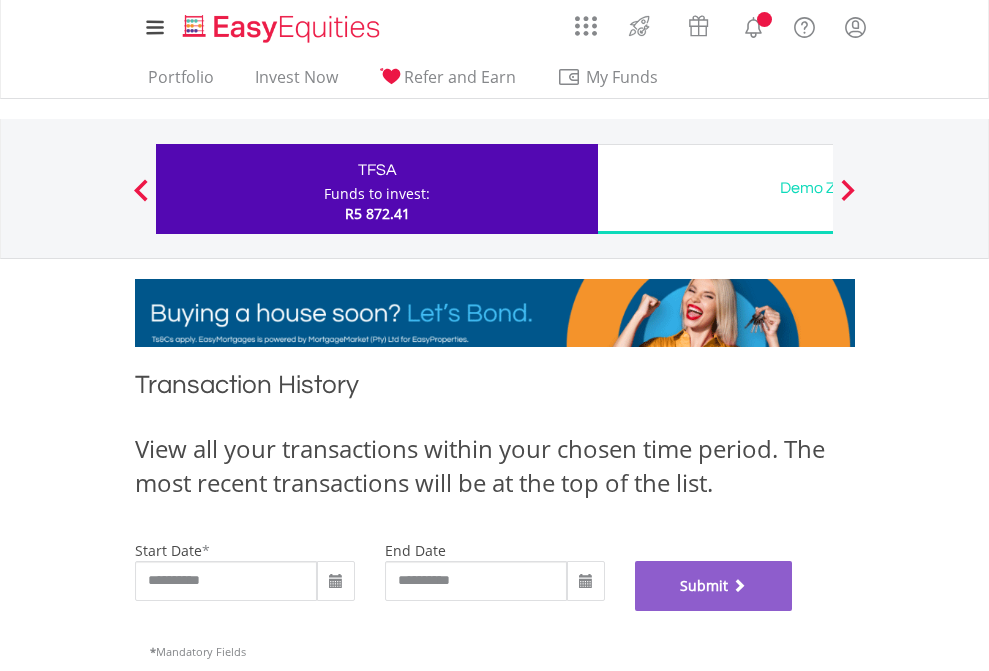 scroll, scrollTop: 811, scrollLeft: 0, axis: vertical 